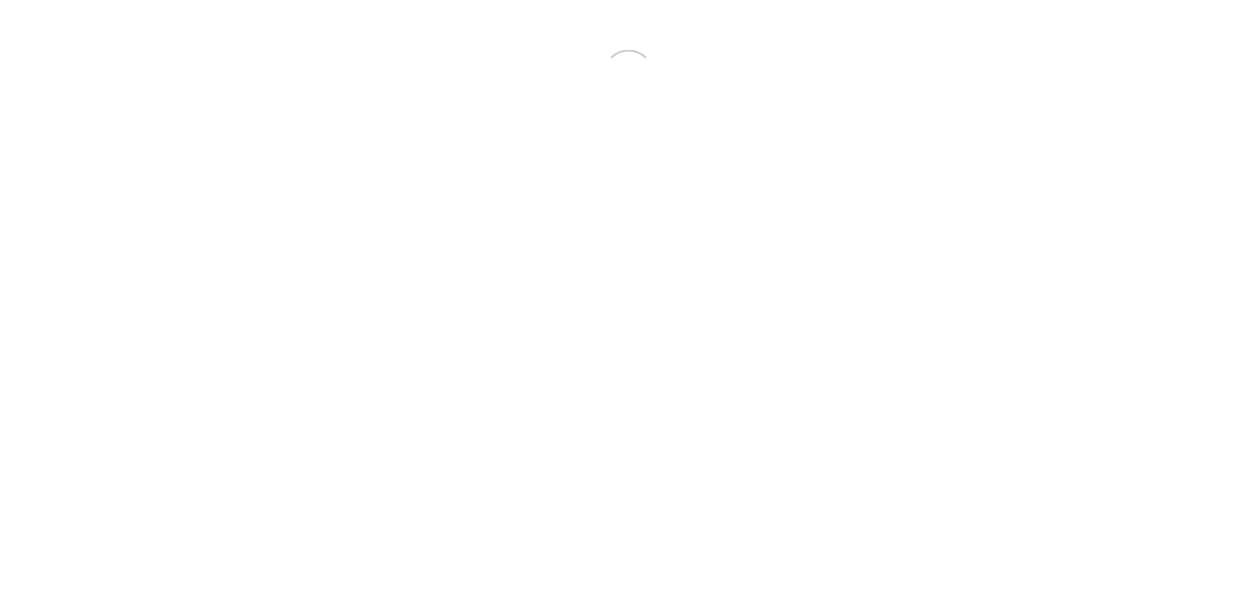 scroll, scrollTop: 0, scrollLeft: 0, axis: both 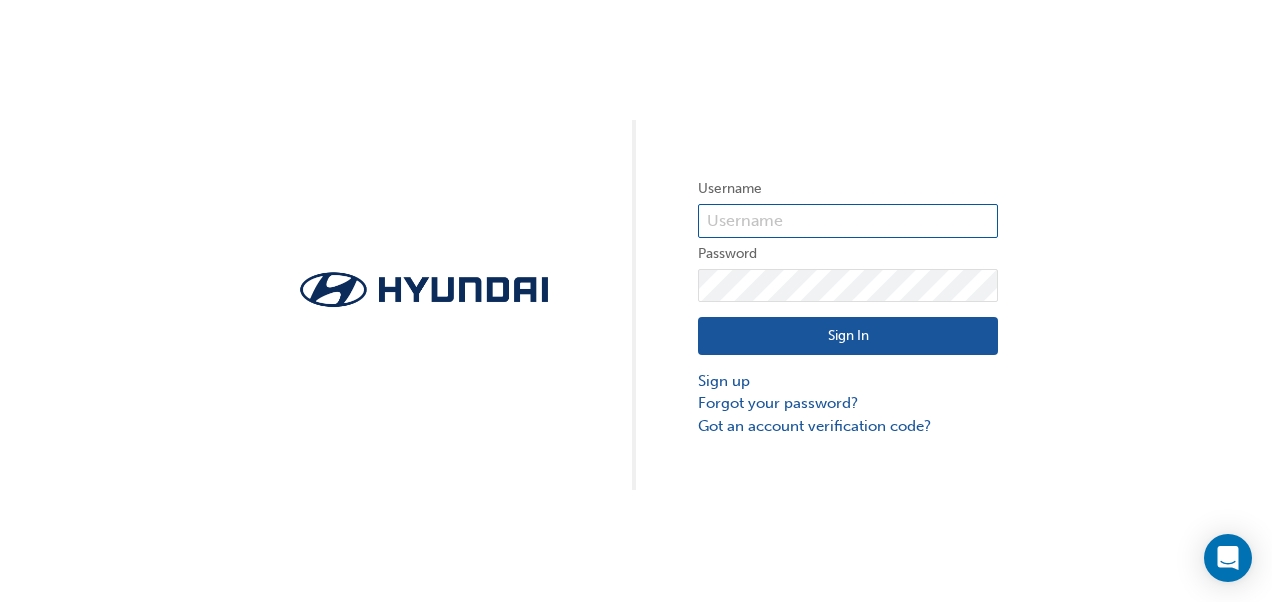 click at bounding box center [848, 221] 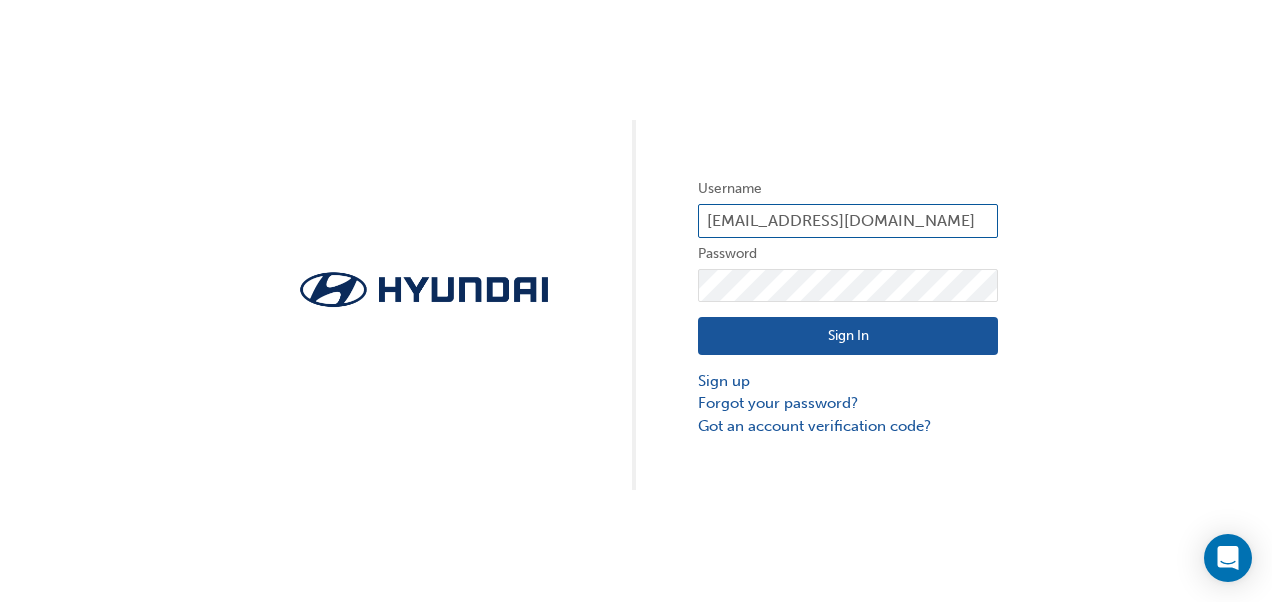 type on "[EMAIL_ADDRESS][DOMAIN_NAME]" 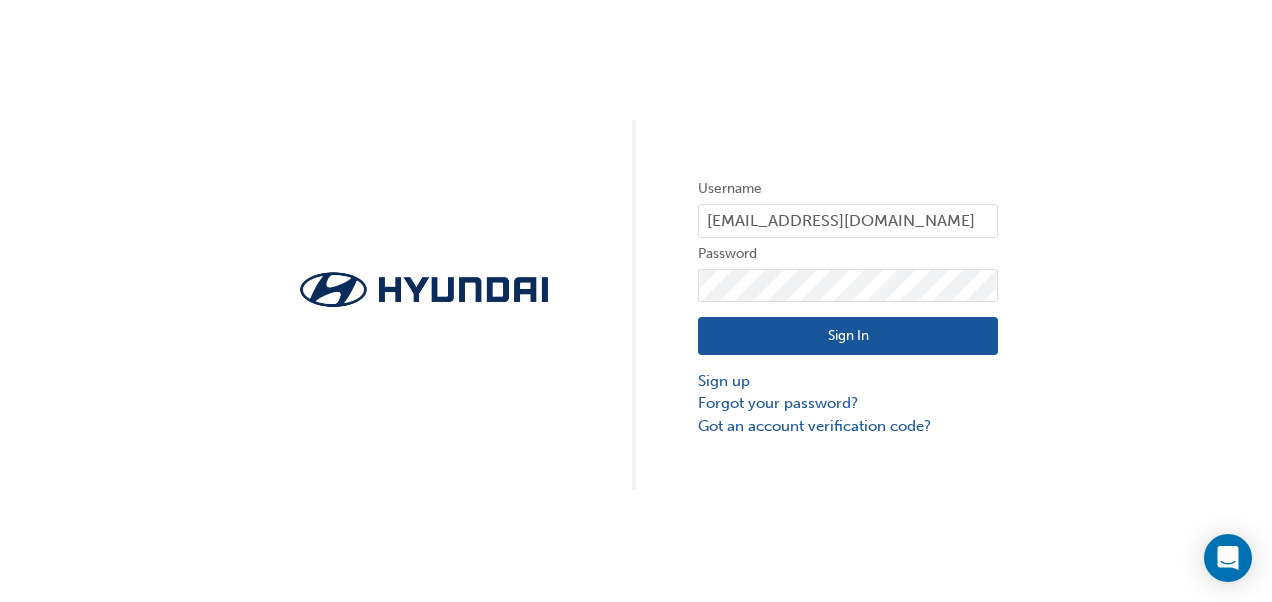 click on "Sign In" at bounding box center [848, 336] 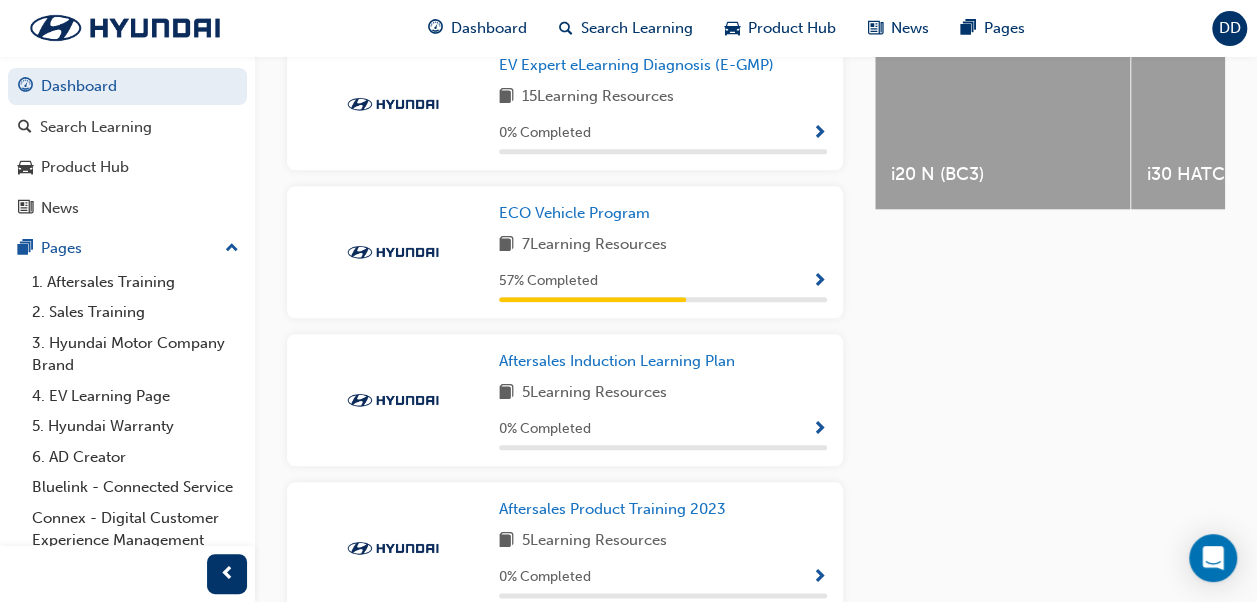 scroll, scrollTop: 840, scrollLeft: 0, axis: vertical 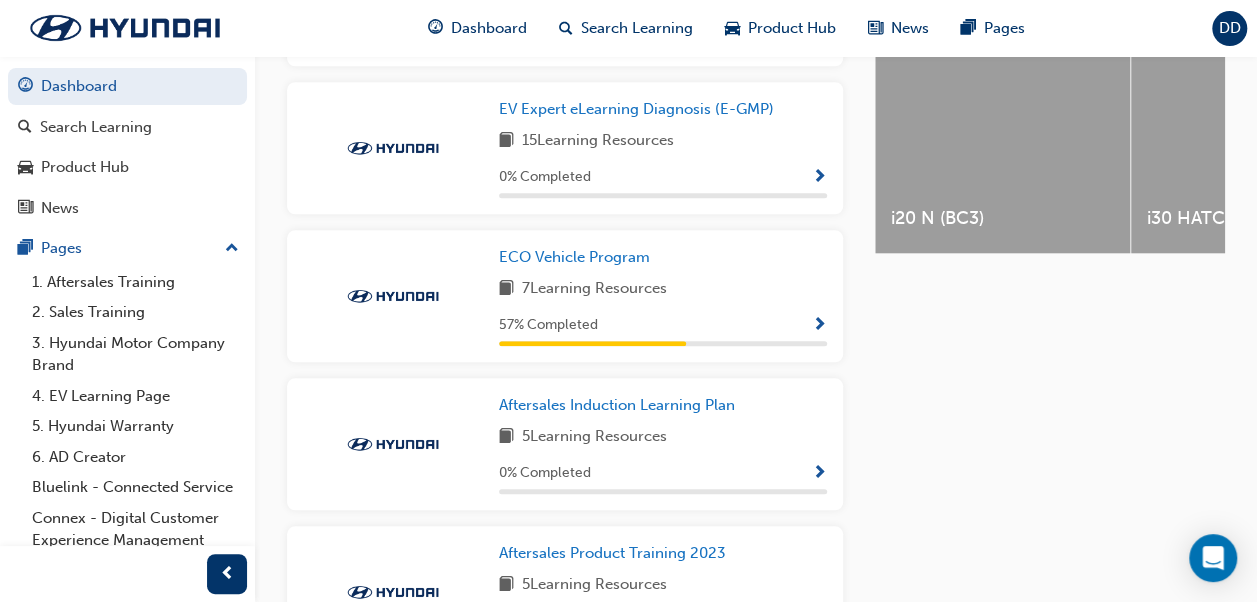 click on "7  Learning Resources" at bounding box center (663, 289) 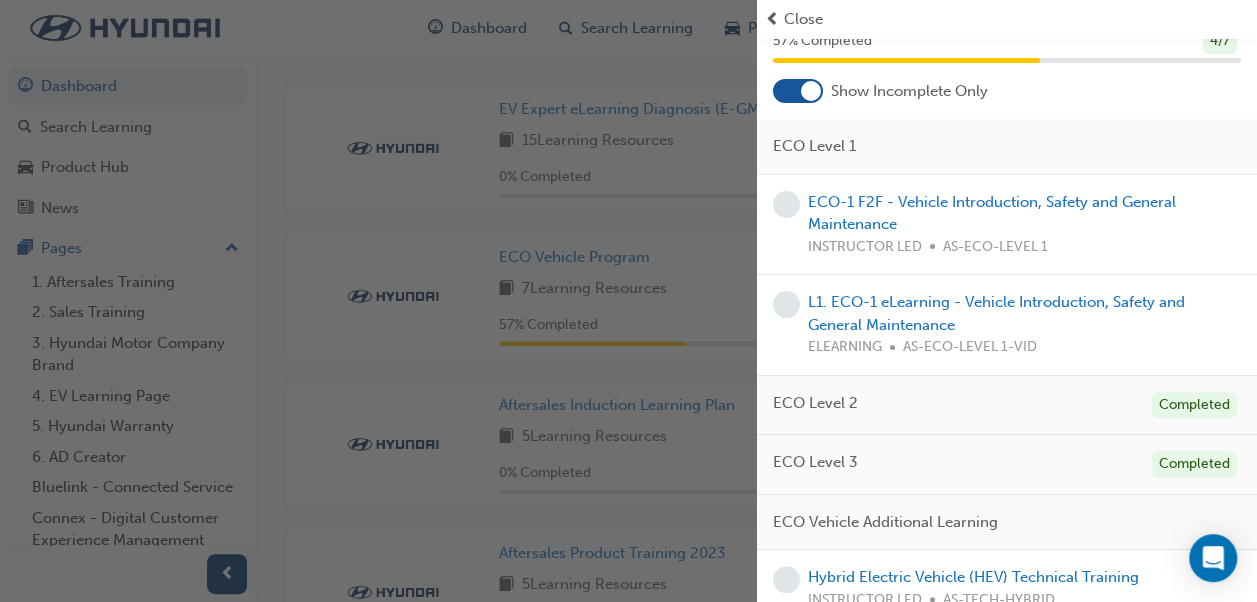 scroll, scrollTop: 0, scrollLeft: 0, axis: both 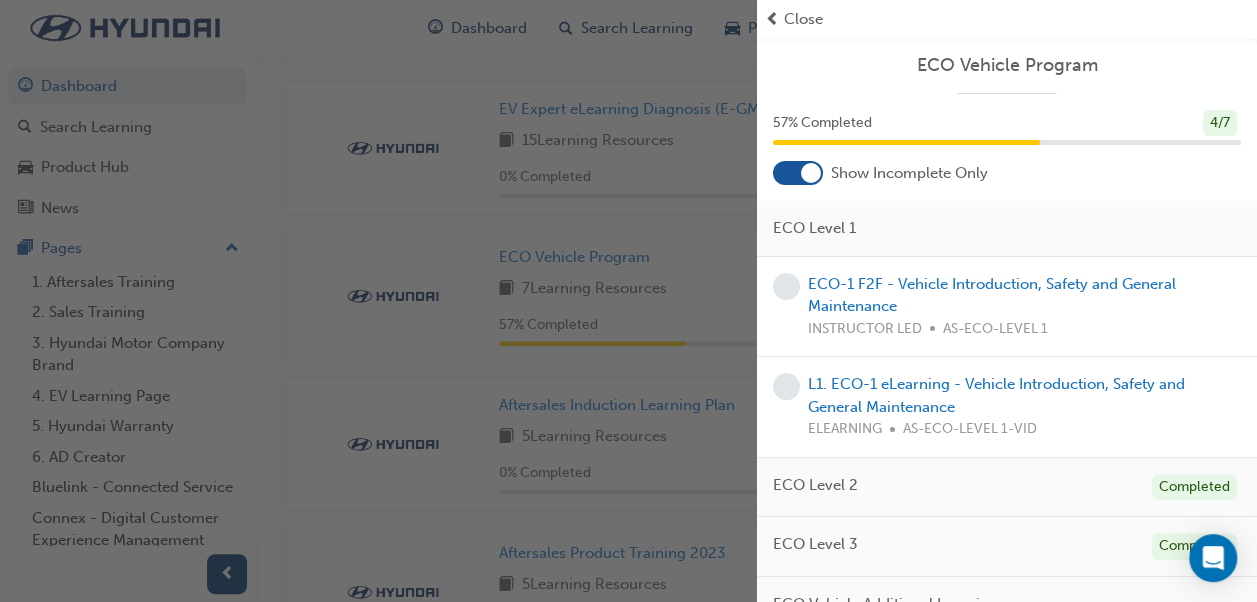 click on "Close" at bounding box center [803, 19] 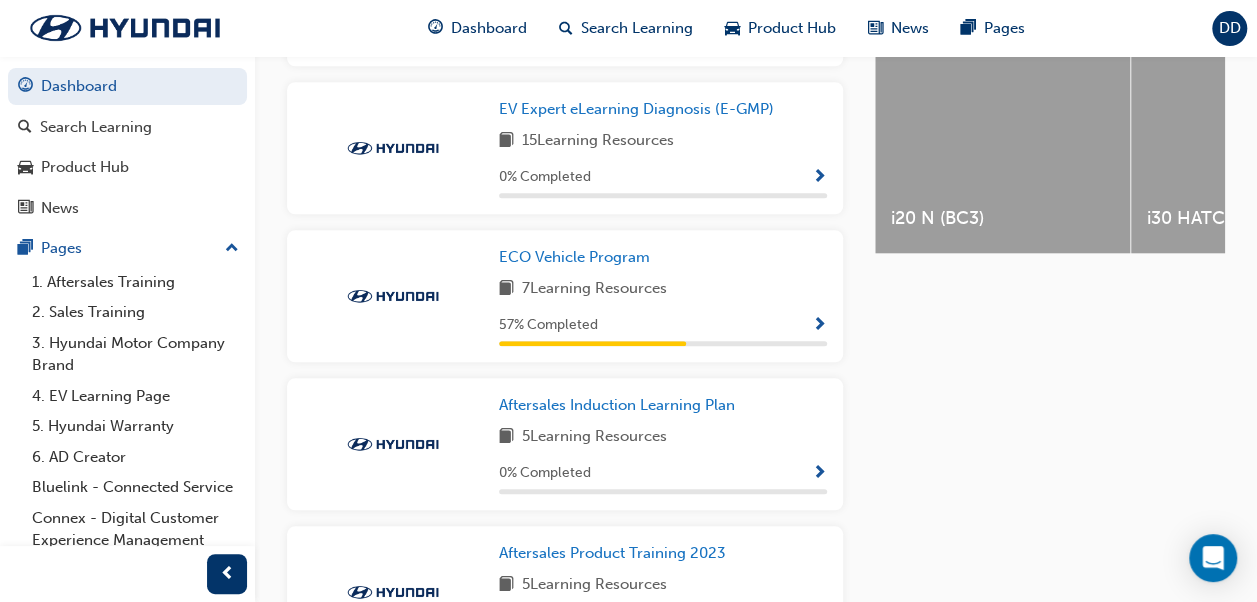 click at bounding box center [819, 178] 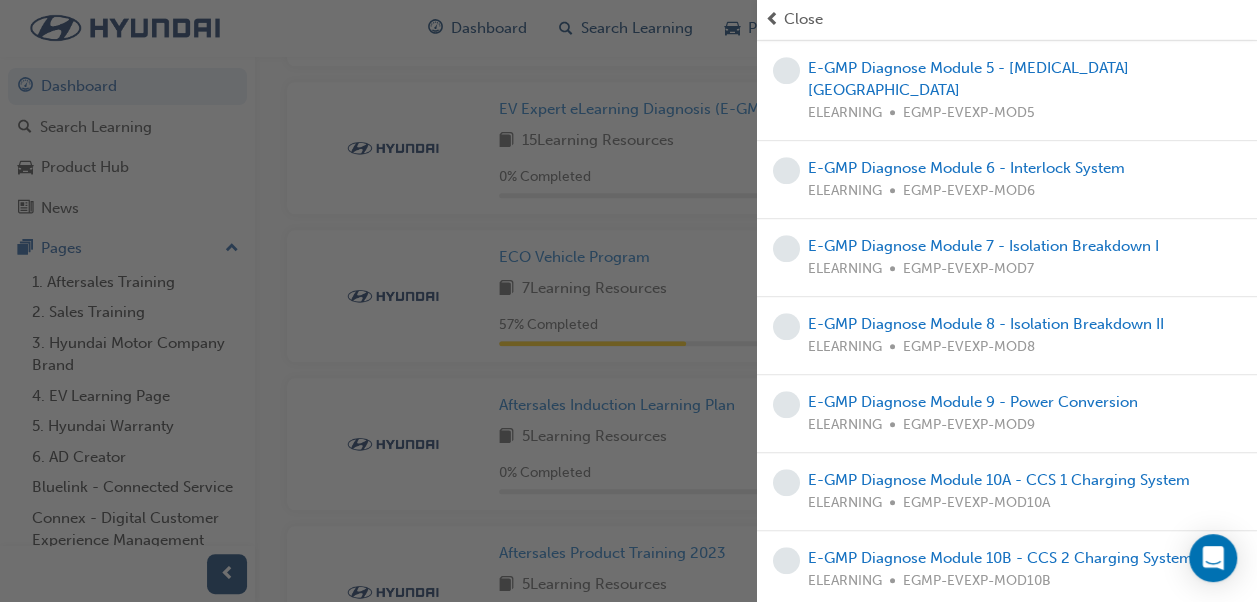 click on "Close" at bounding box center (803, 19) 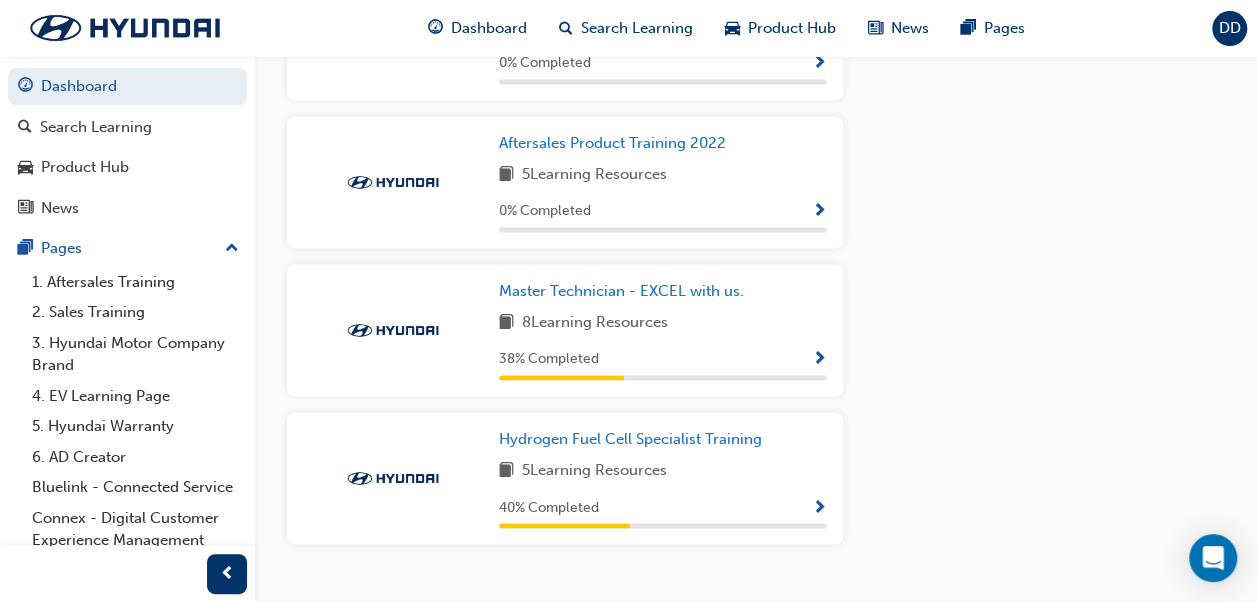 scroll, scrollTop: 1400, scrollLeft: 0, axis: vertical 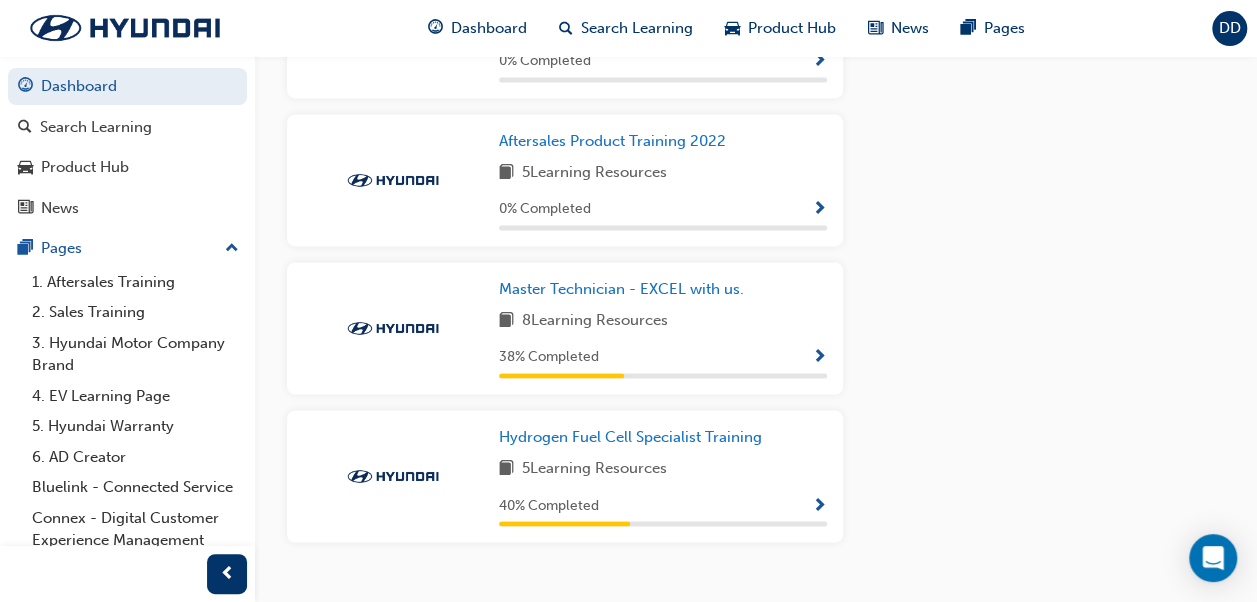 click at bounding box center [819, 358] 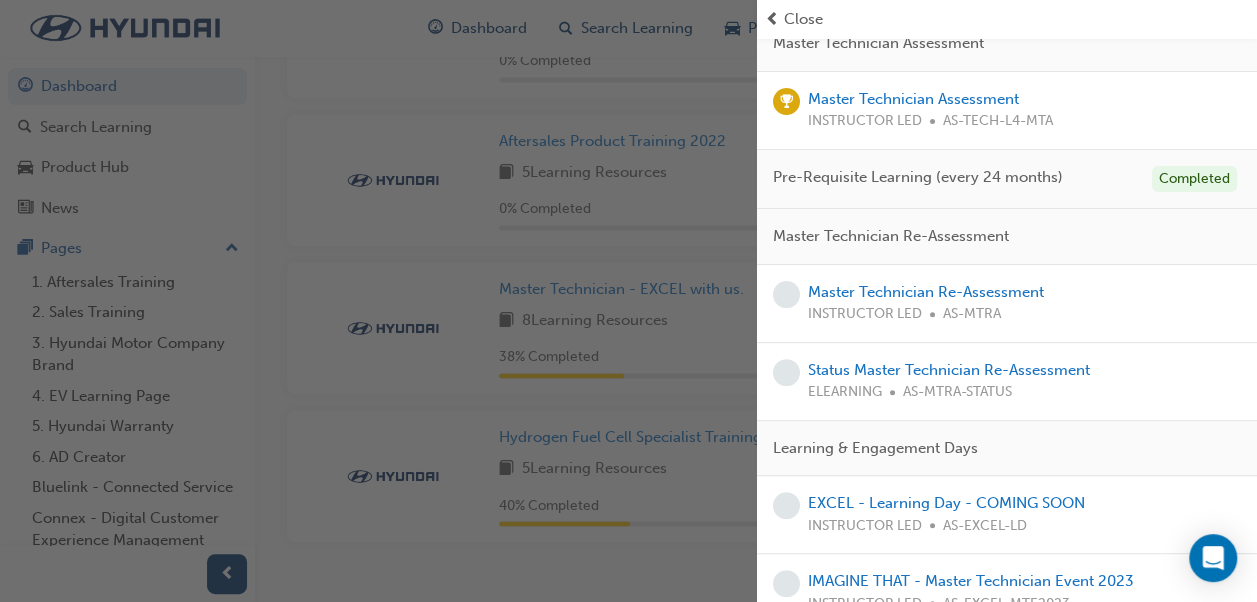 scroll, scrollTop: 212, scrollLeft: 0, axis: vertical 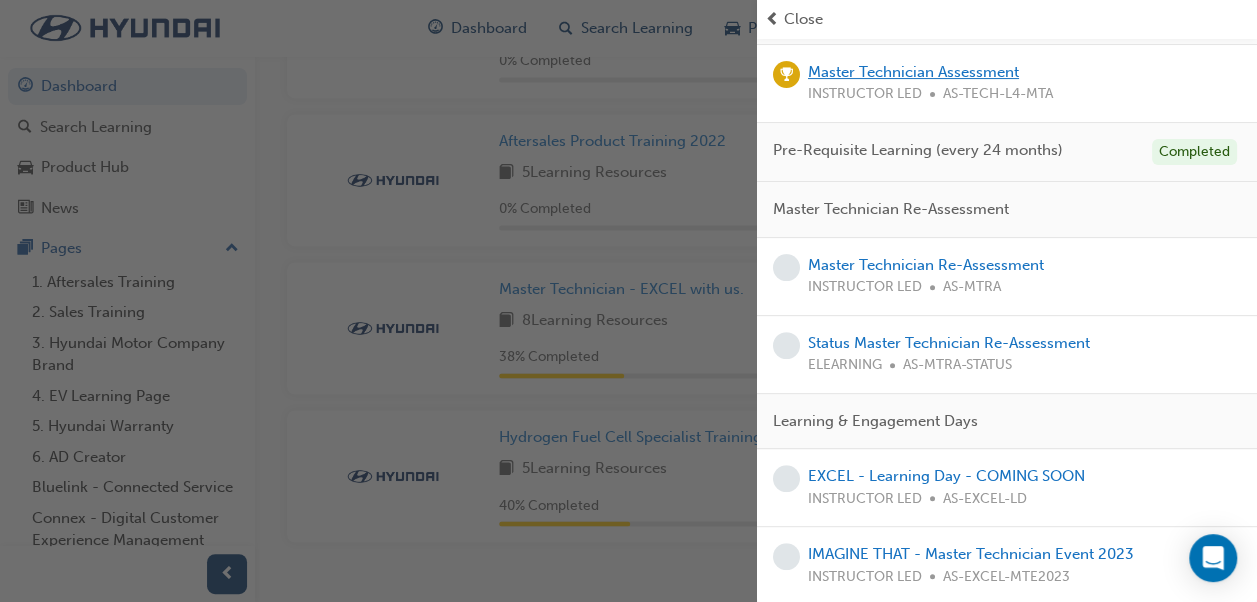click on "Master Technician Assessment" at bounding box center (913, 72) 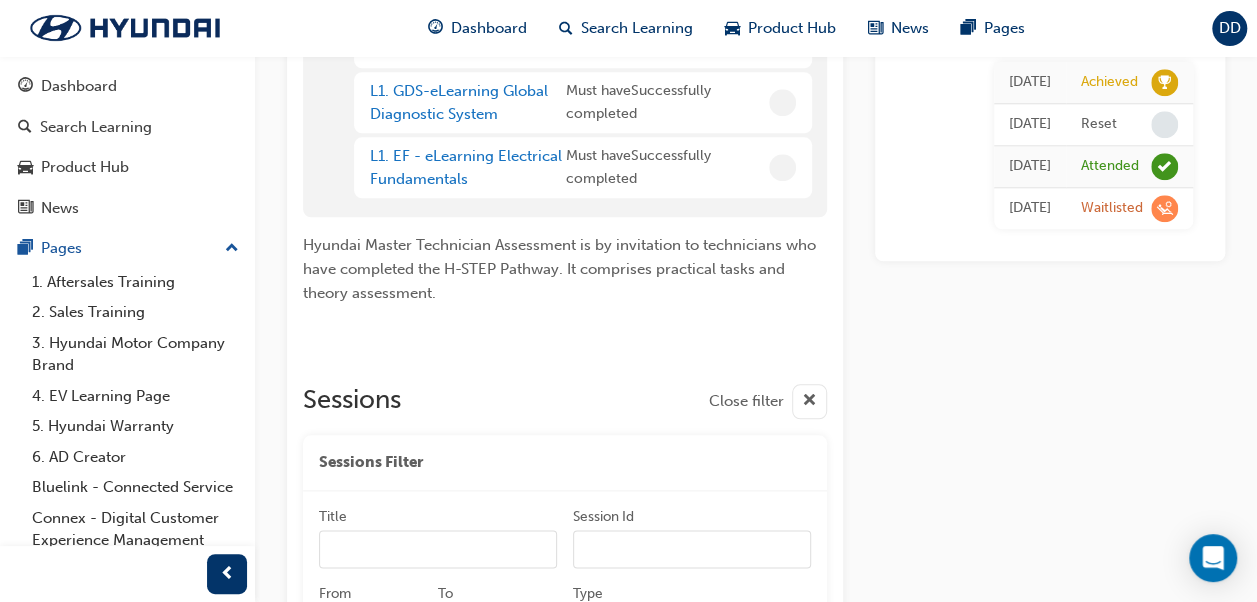 scroll, scrollTop: 1166, scrollLeft: 0, axis: vertical 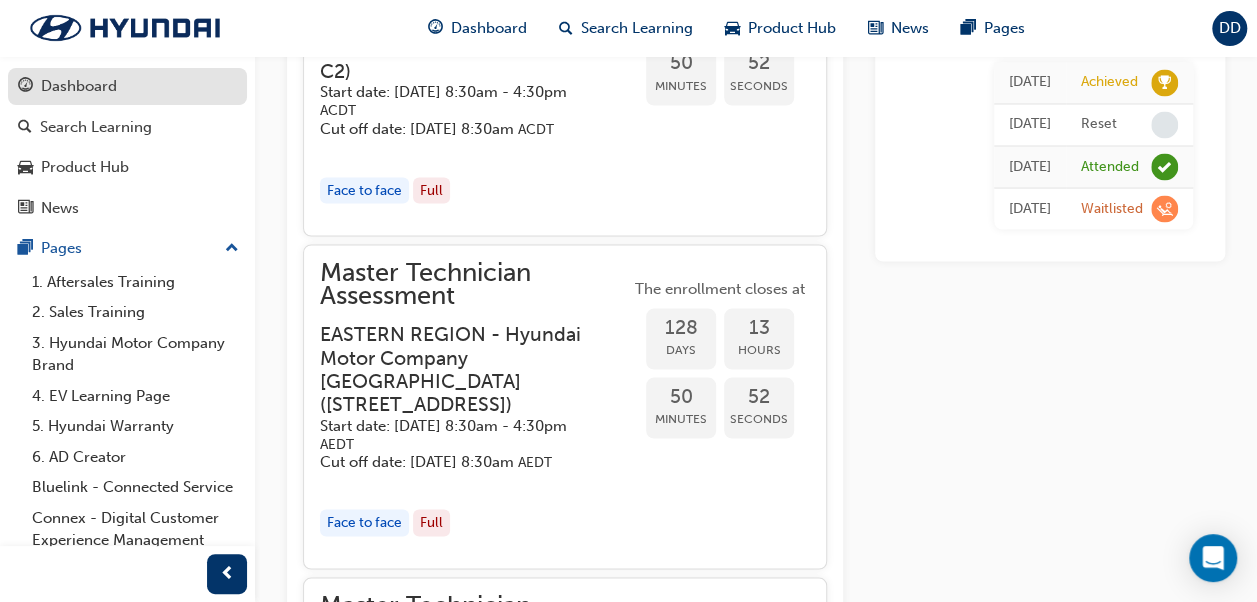 click on "Dashboard" at bounding box center (127, 86) 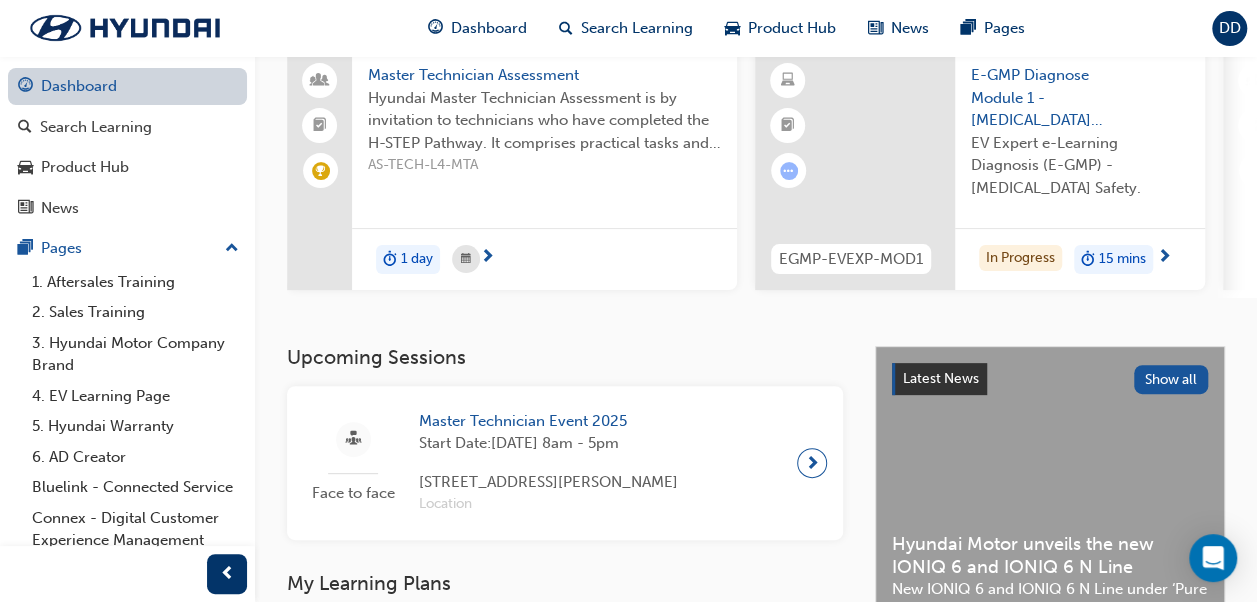 scroll, scrollTop: 1444, scrollLeft: 0, axis: vertical 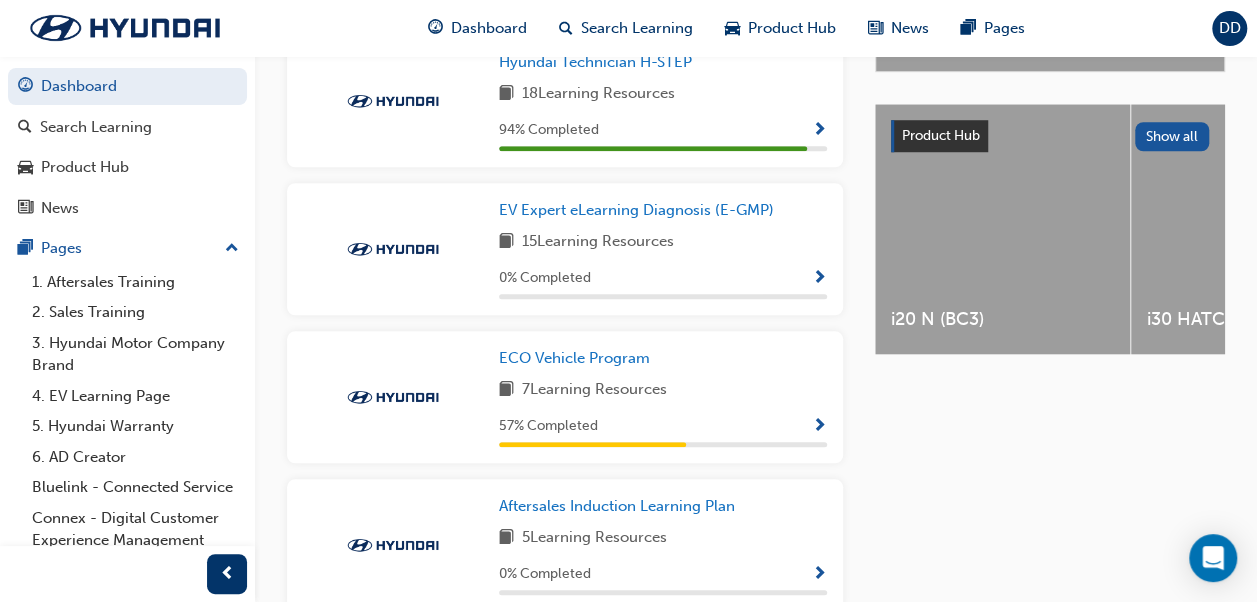 click at bounding box center [819, 131] 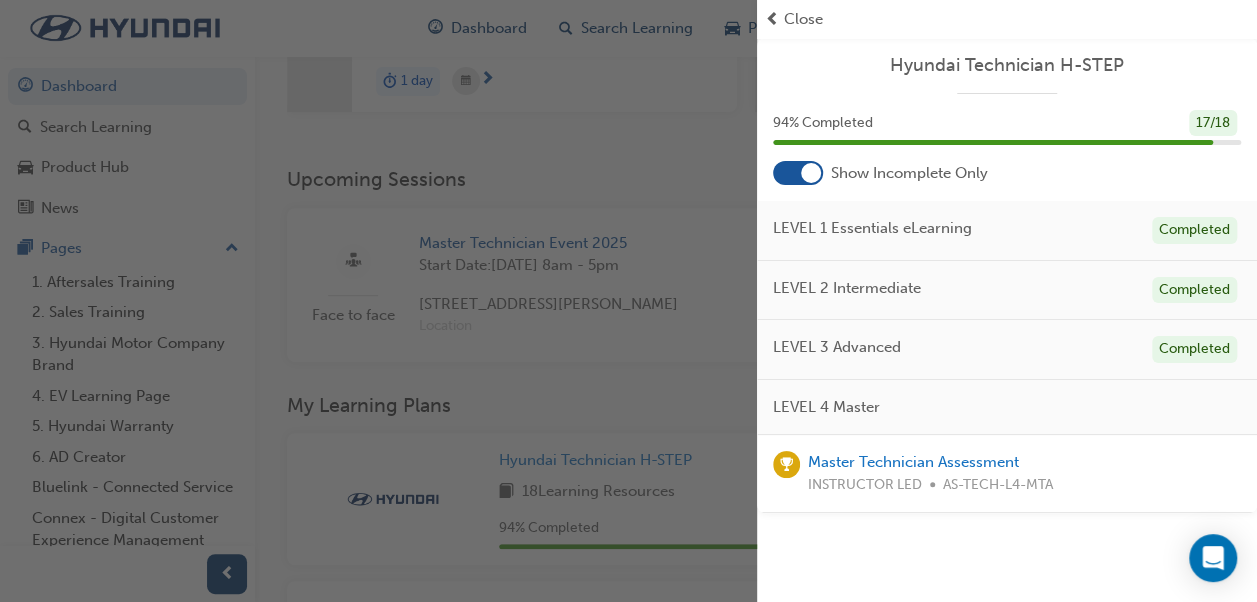 scroll, scrollTop: 314, scrollLeft: 0, axis: vertical 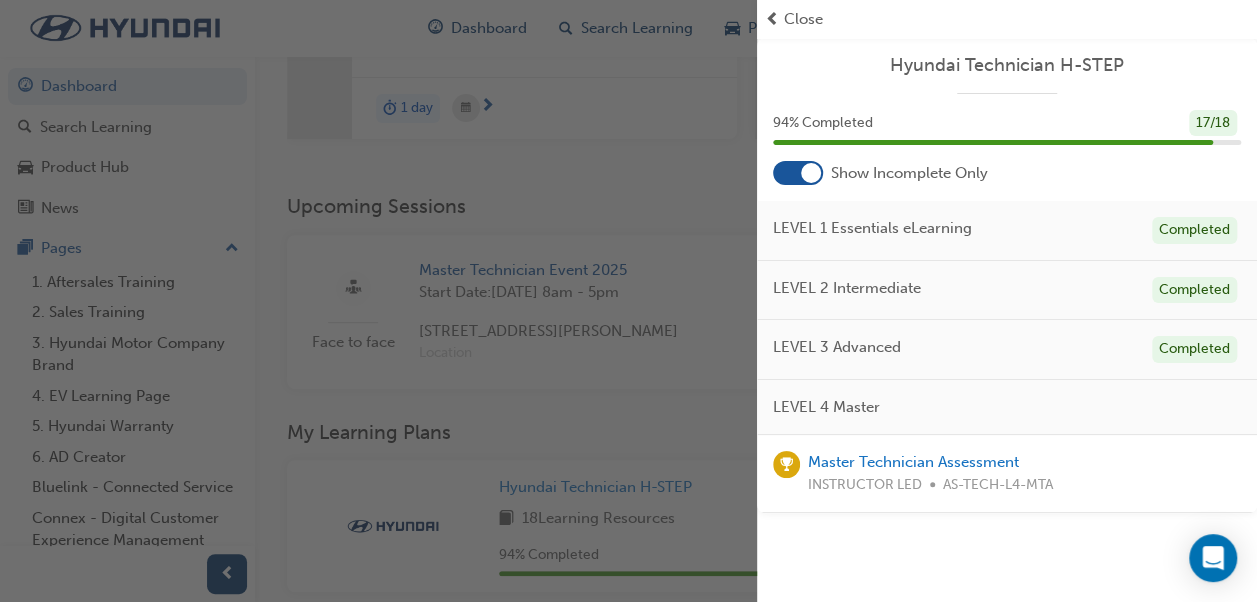 click on "Close" at bounding box center (803, 19) 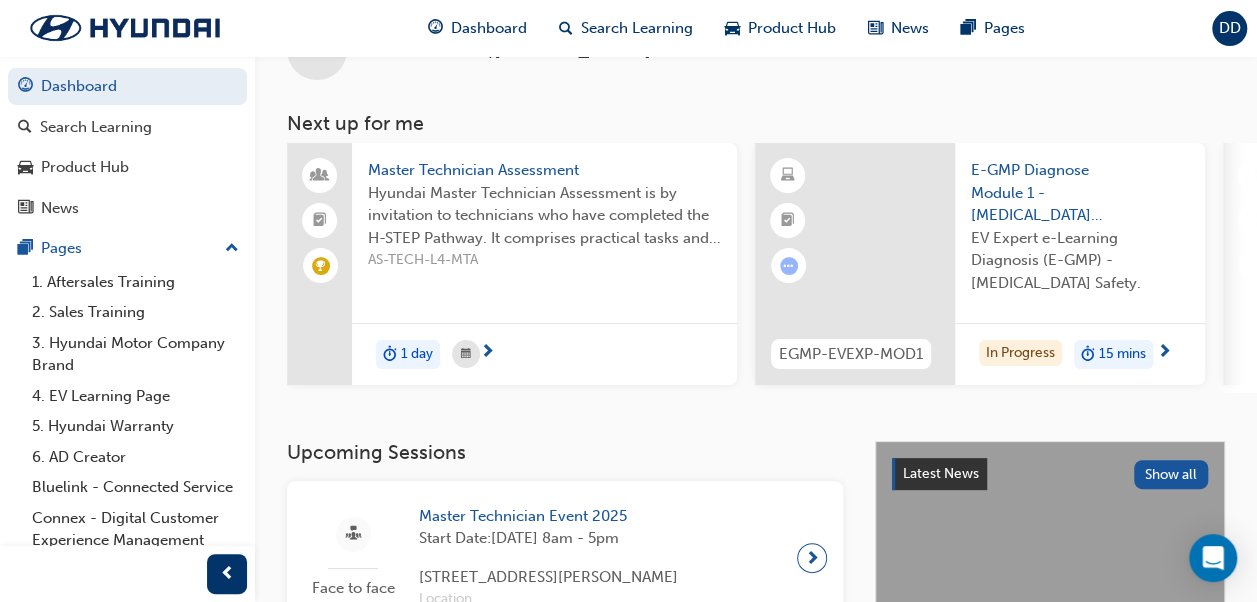 scroll, scrollTop: 0, scrollLeft: 0, axis: both 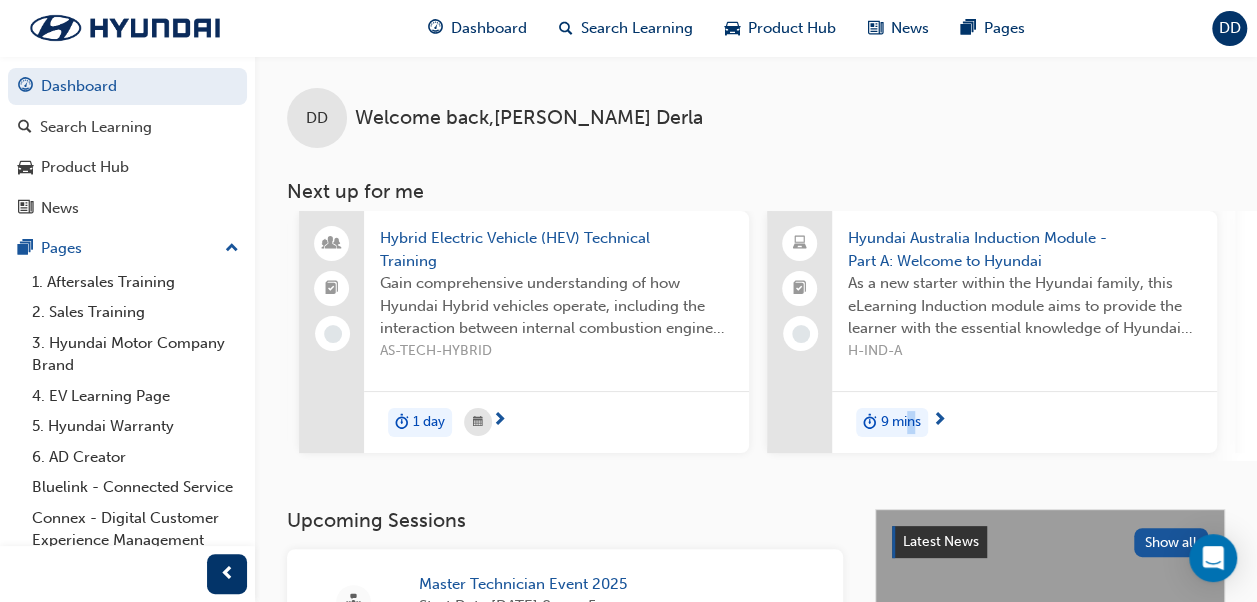 drag, startPoint x: 912, startPoint y: 457, endPoint x: 896, endPoint y: 464, distance: 17.464249 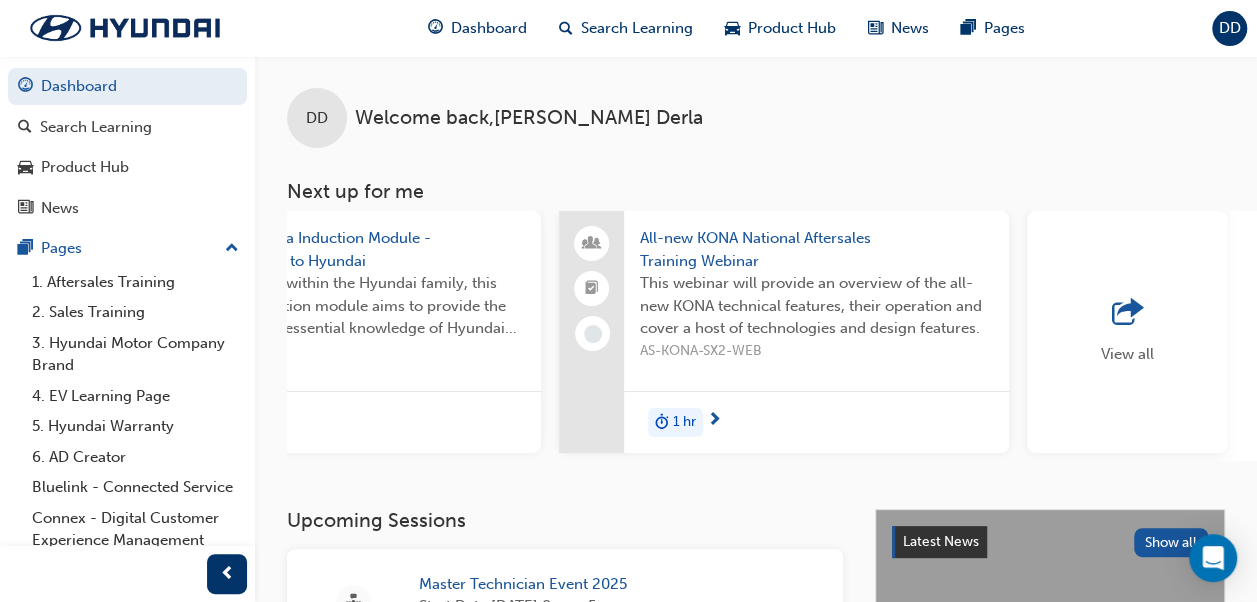 scroll, scrollTop: 0, scrollLeft: 1835, axis: horizontal 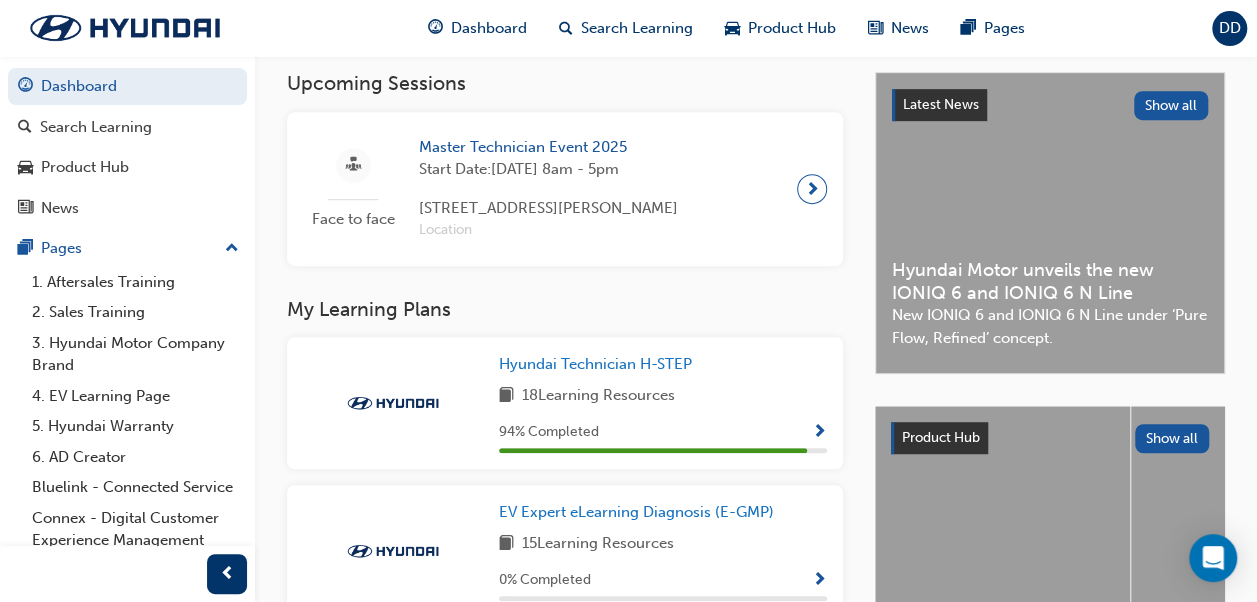 click at bounding box center (812, 189) 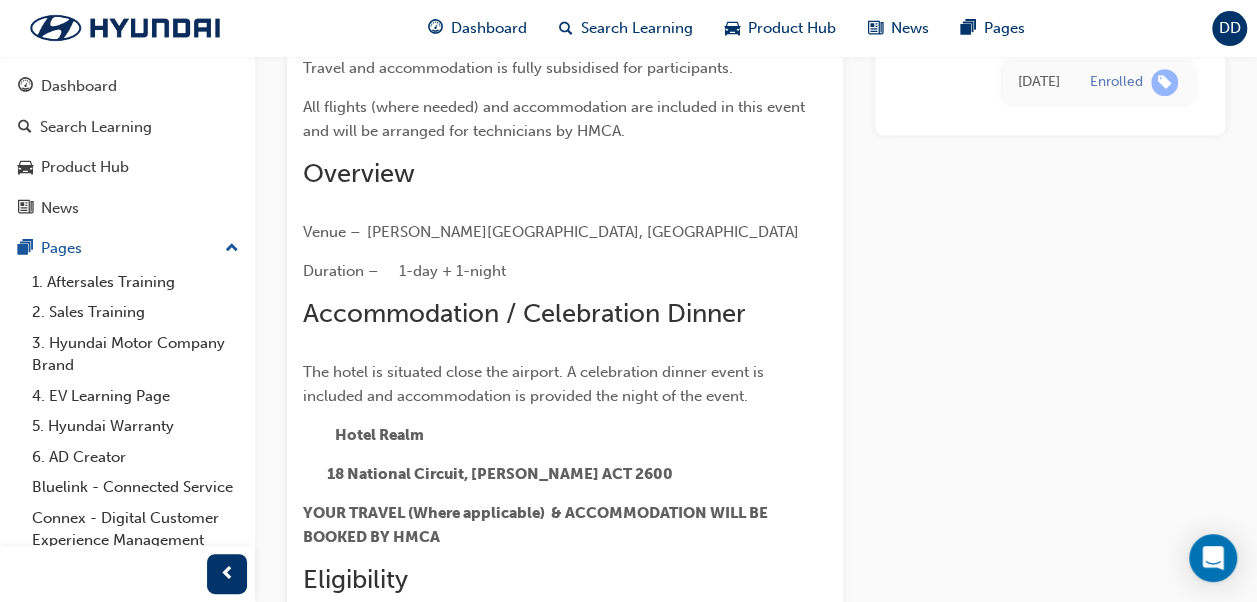 scroll, scrollTop: 3420, scrollLeft: 0, axis: vertical 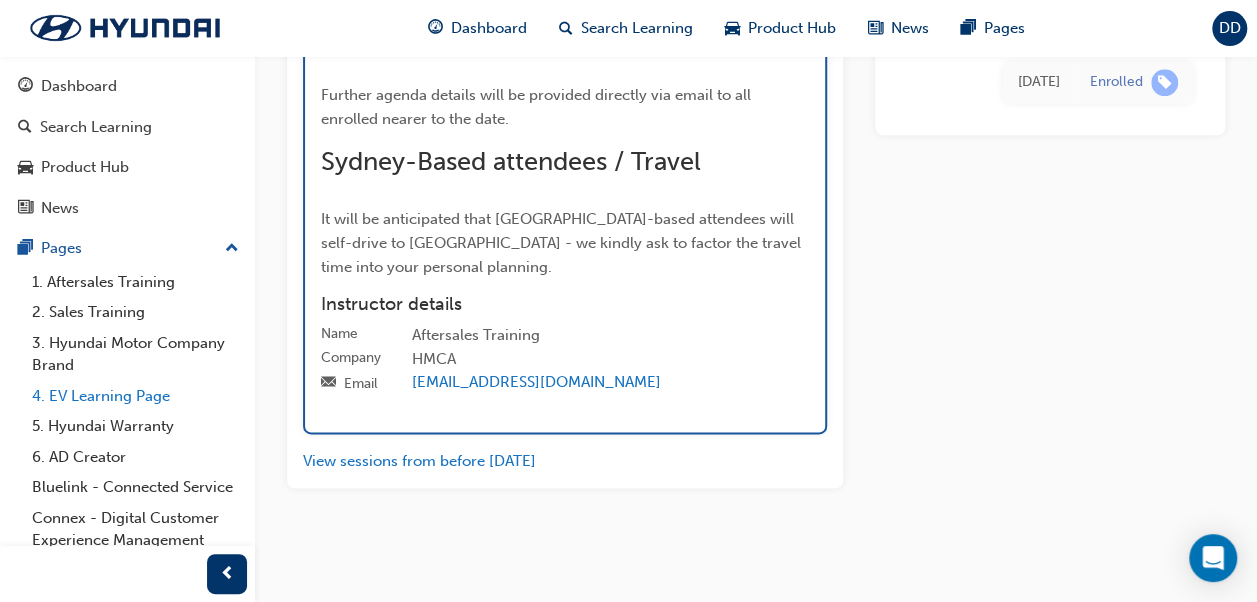 click on "4. EV Learning Page" at bounding box center [135, 396] 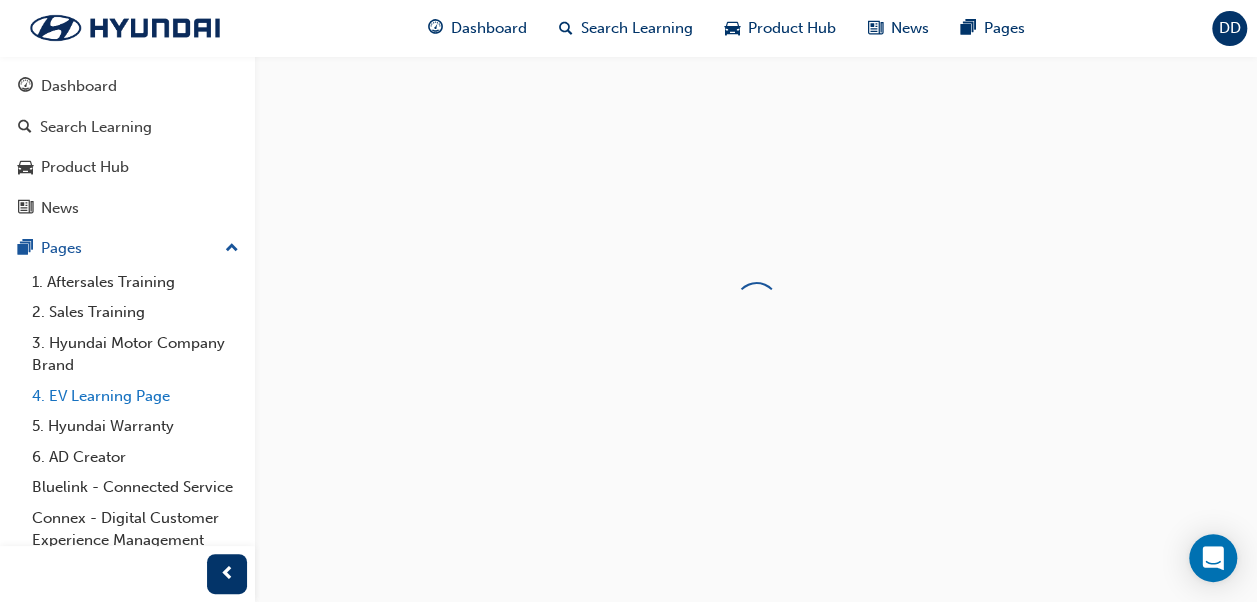 scroll, scrollTop: 0, scrollLeft: 0, axis: both 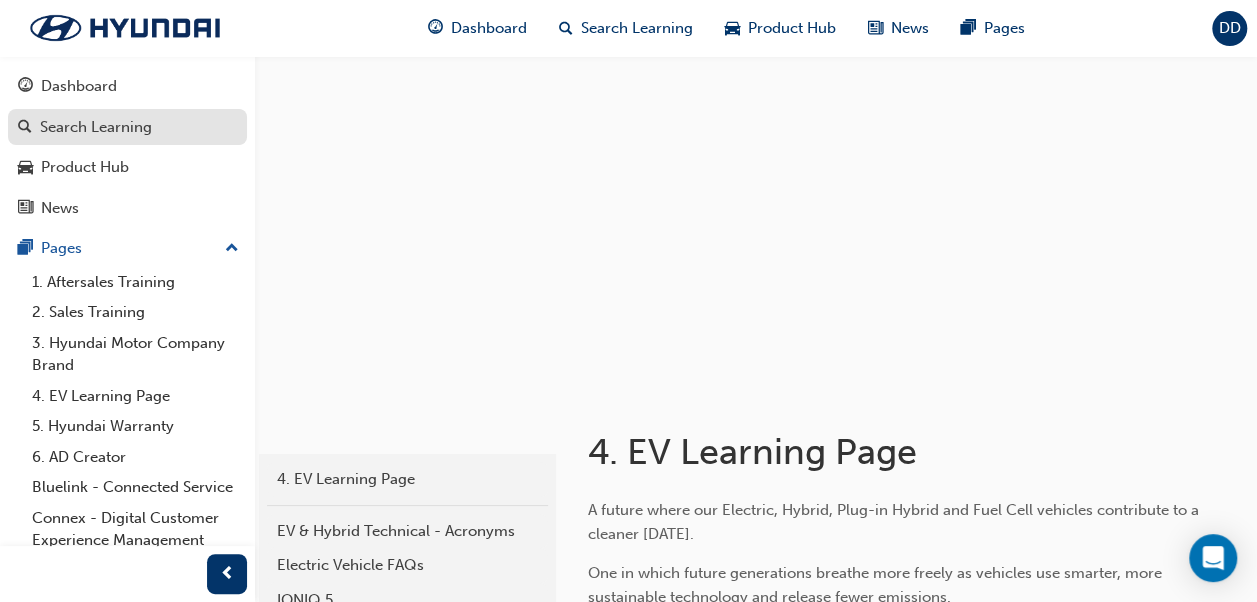 click on "Search Learning" at bounding box center [96, 127] 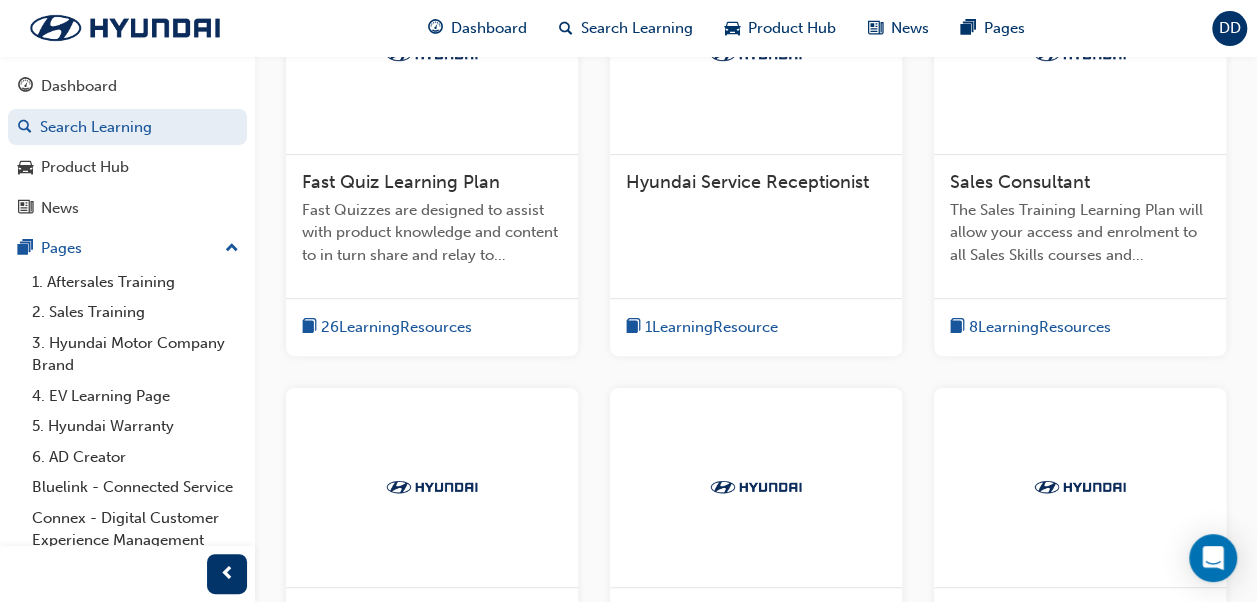 scroll, scrollTop: 264, scrollLeft: 0, axis: vertical 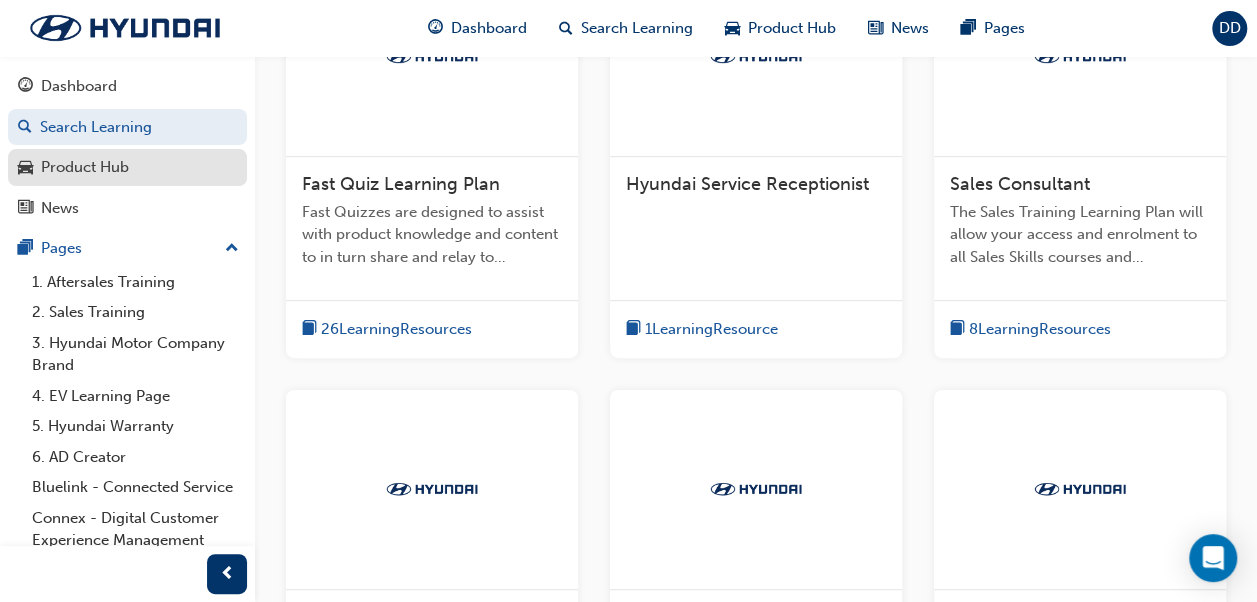 click on "Product Hub" at bounding box center [127, 167] 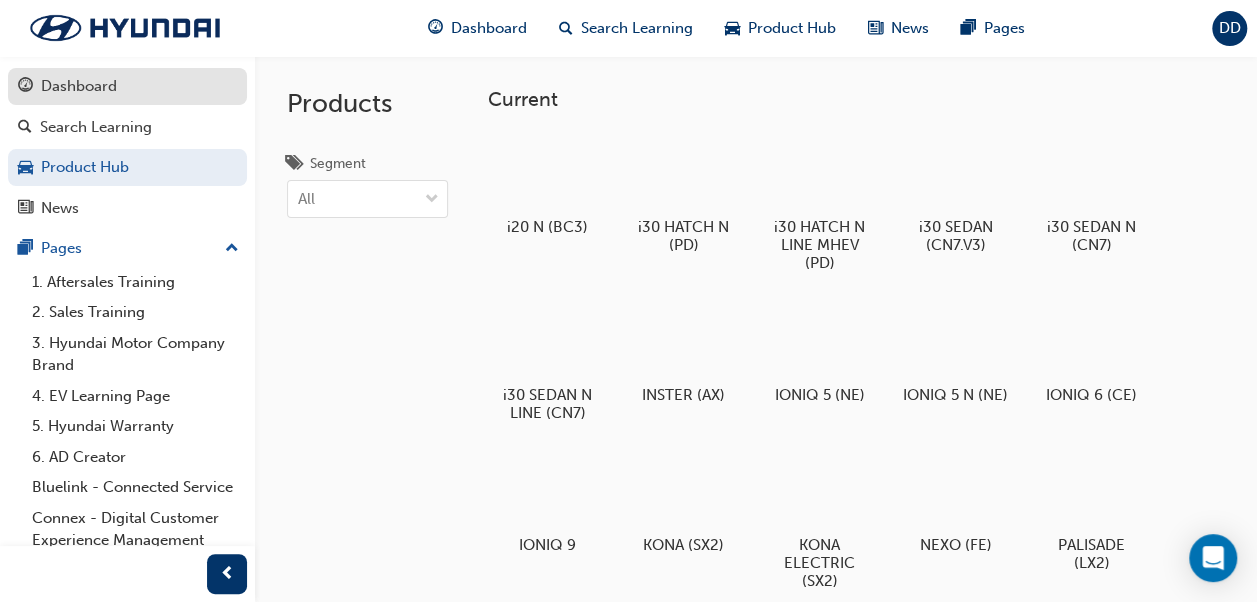 click on "Dashboard" at bounding box center [127, 86] 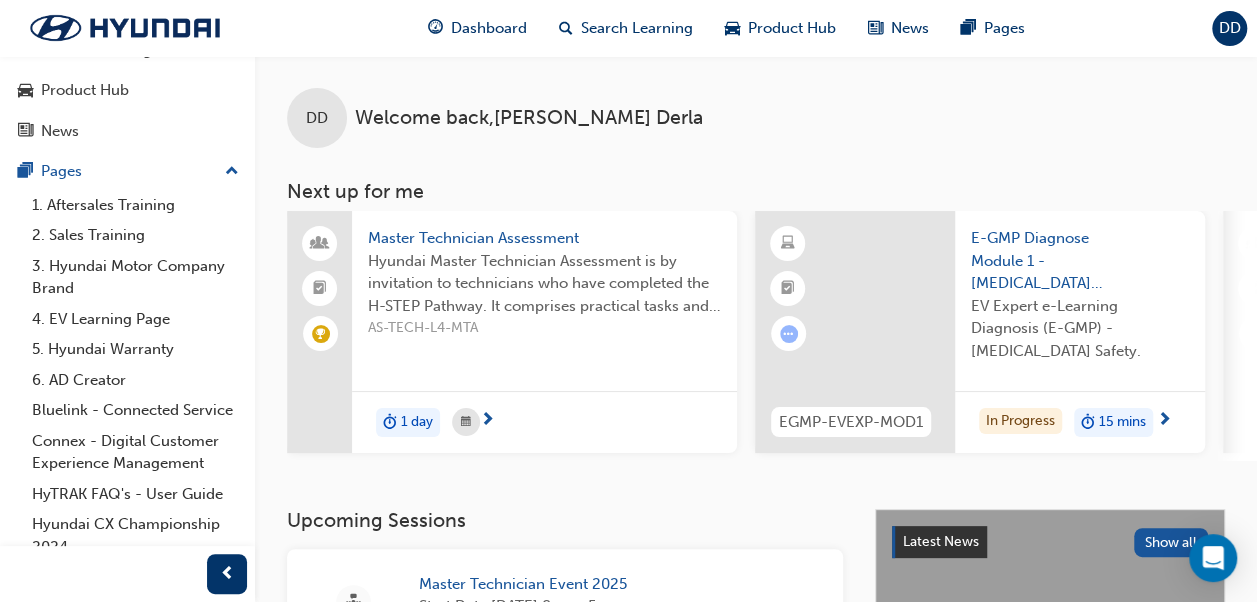 scroll, scrollTop: 80, scrollLeft: 0, axis: vertical 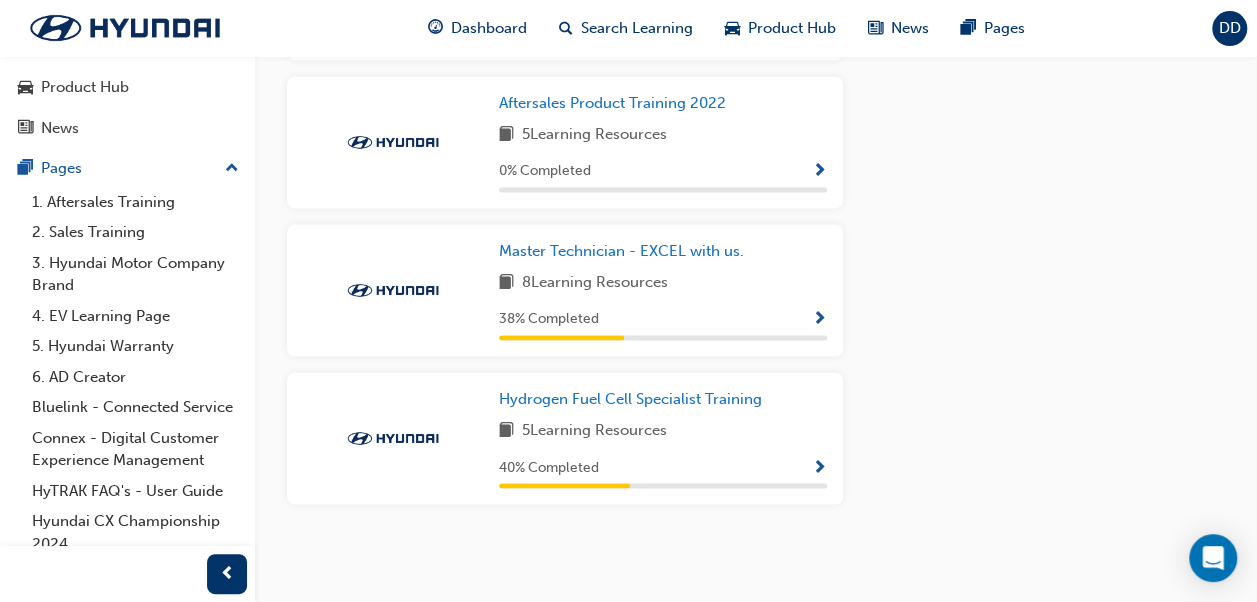 click on "5  Learning Resources" at bounding box center [663, 431] 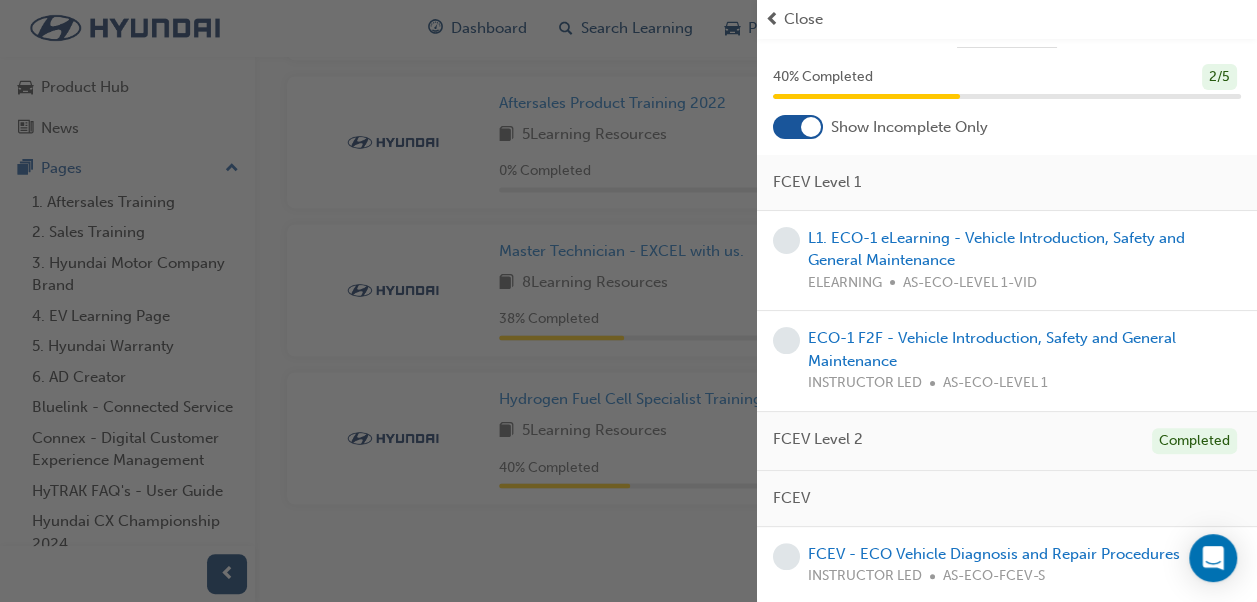 scroll, scrollTop: 0, scrollLeft: 0, axis: both 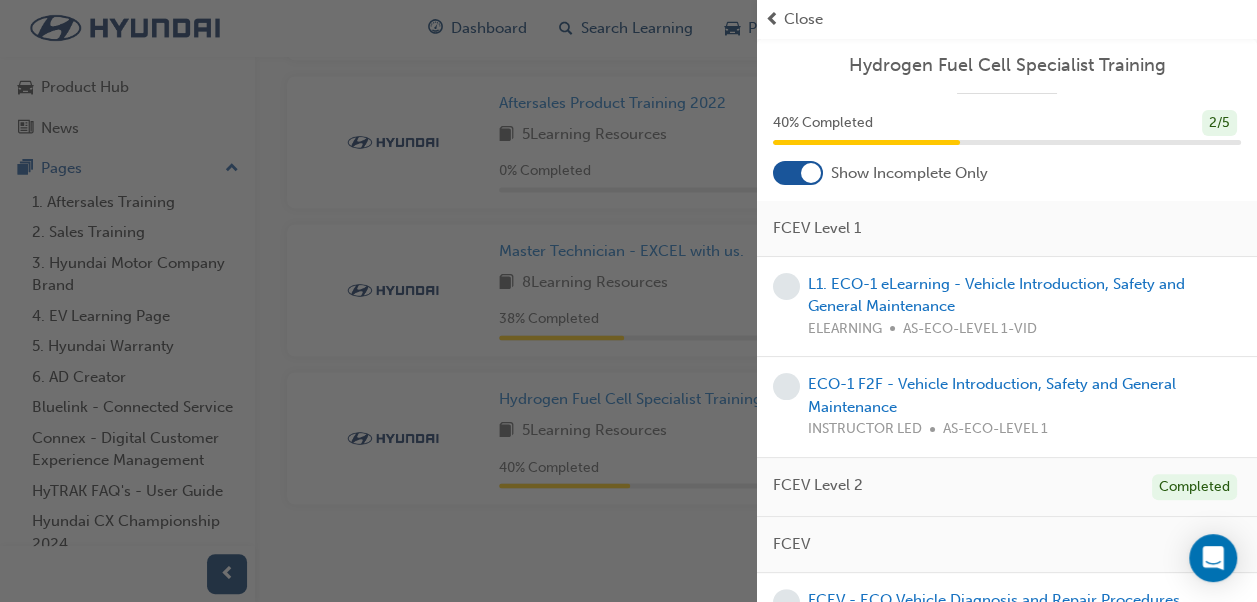 click on "Close" at bounding box center (803, 19) 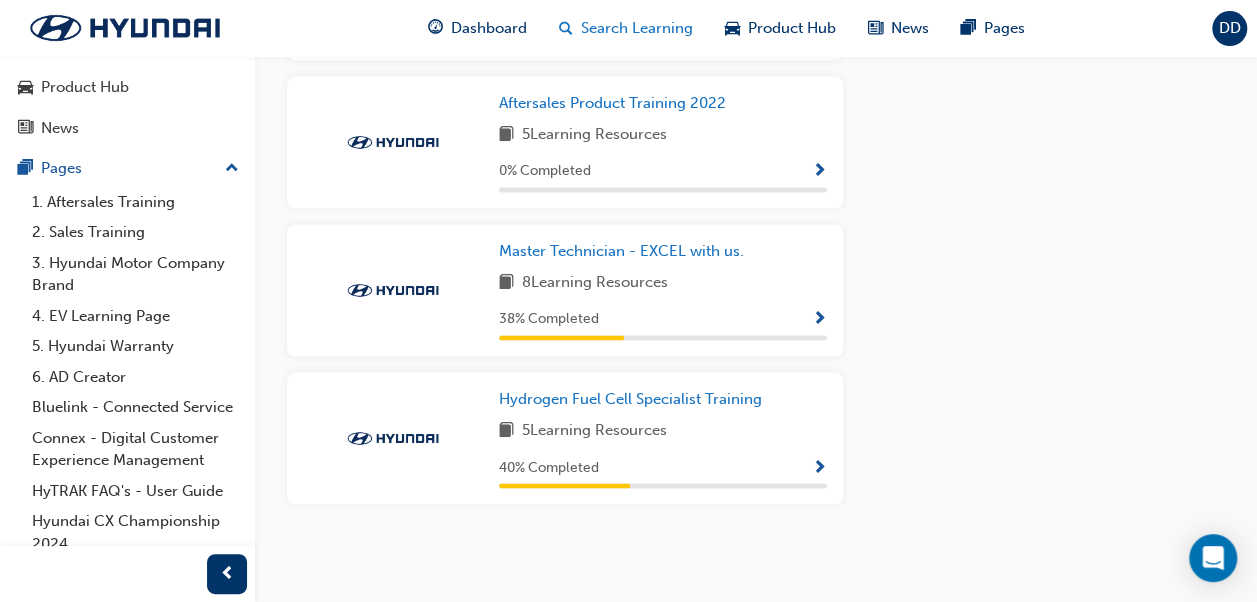 click on "Search Learning" at bounding box center (637, 28) 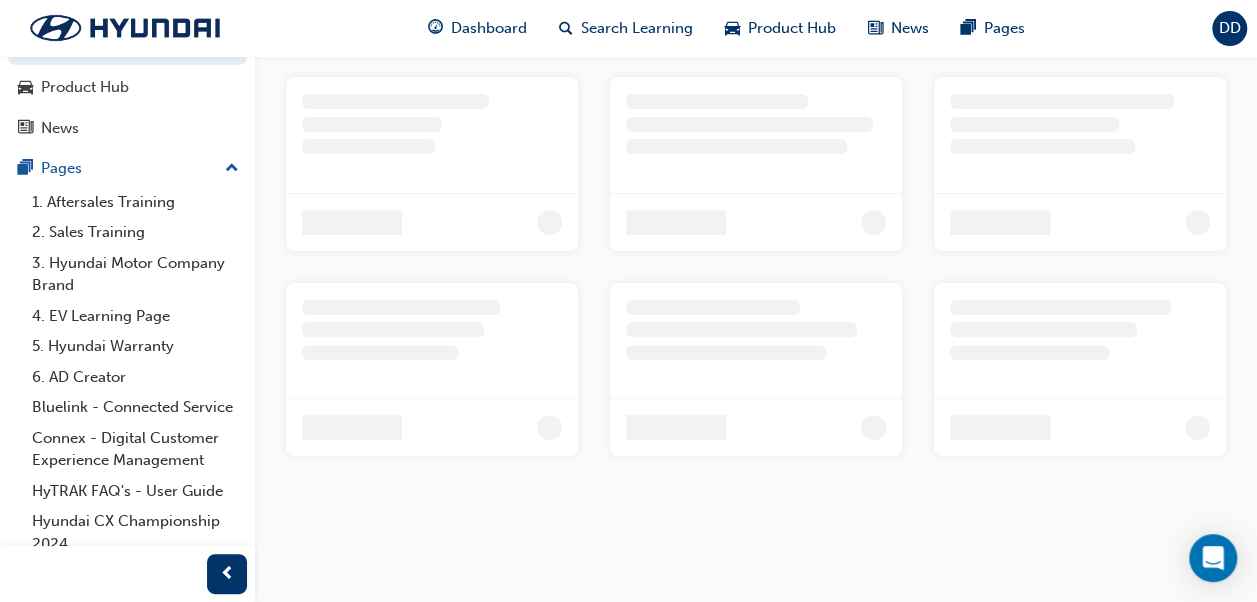 scroll, scrollTop: 0, scrollLeft: 0, axis: both 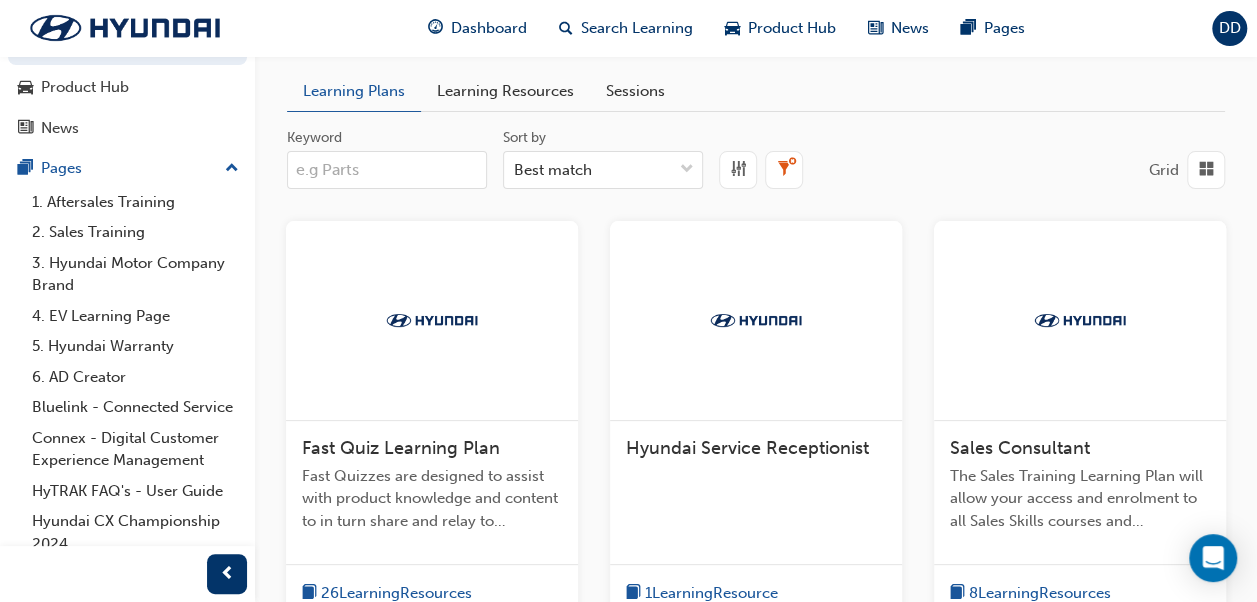 click on "Keyword" at bounding box center (387, 170) 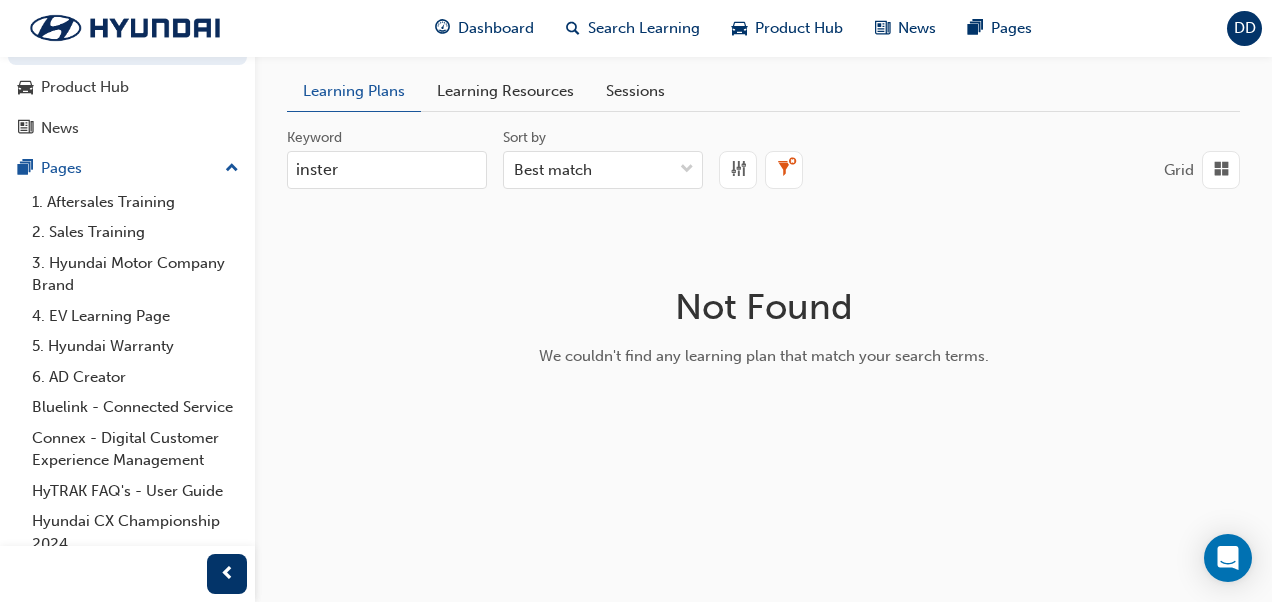 type on "inster" 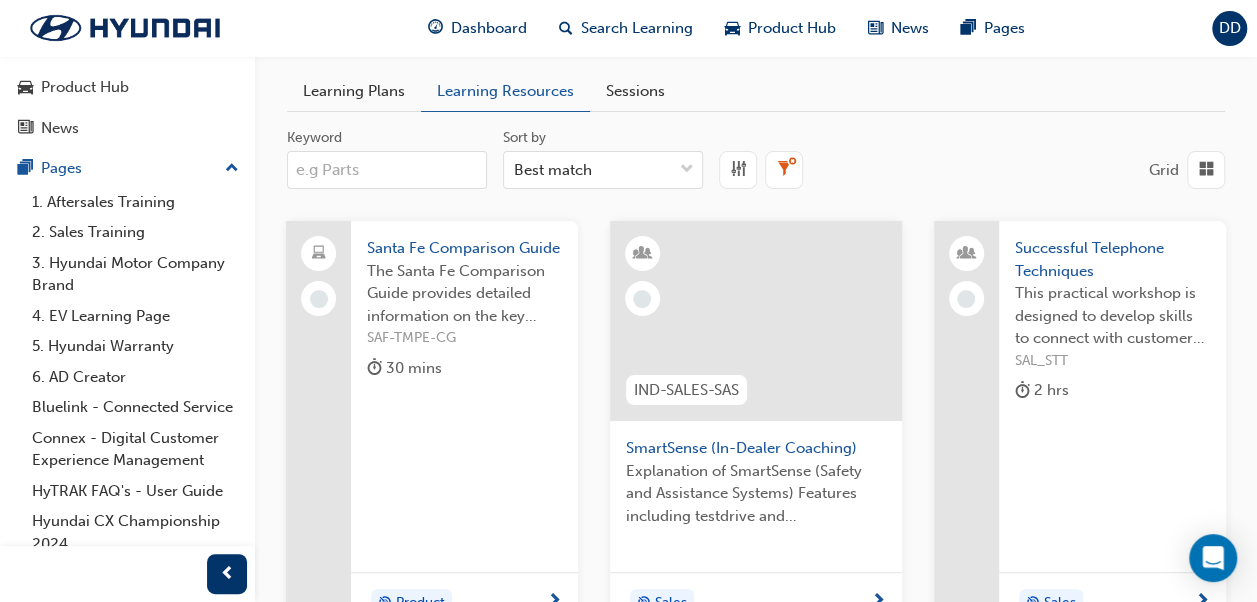 click on "Keyword" at bounding box center [387, 170] 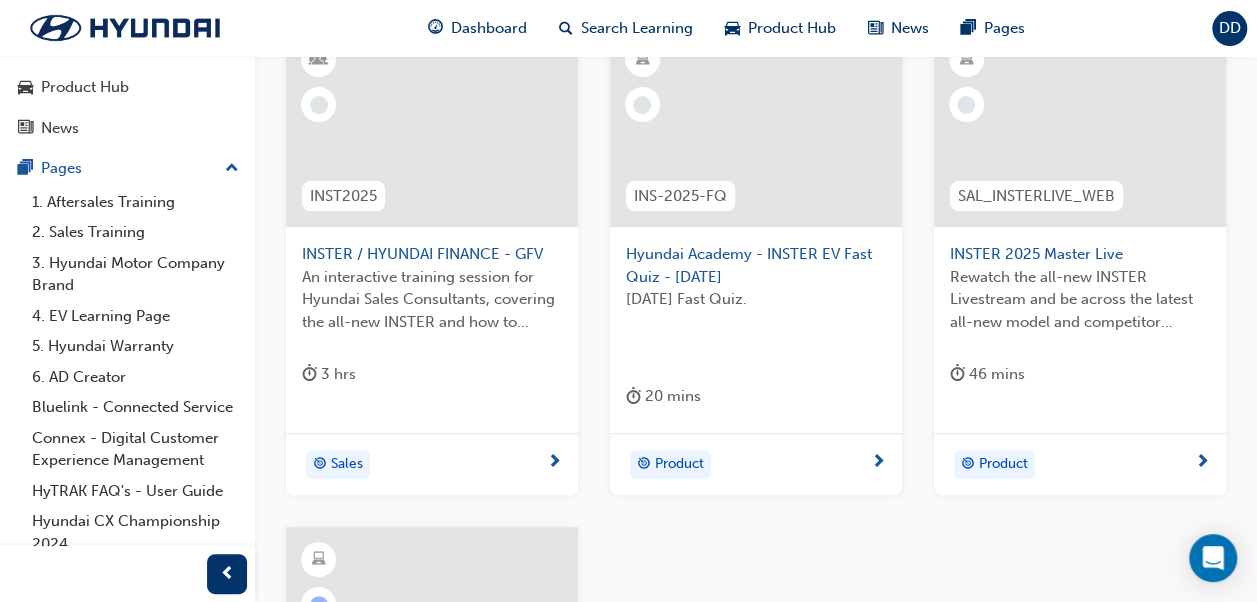 scroll, scrollTop: 201, scrollLeft: 0, axis: vertical 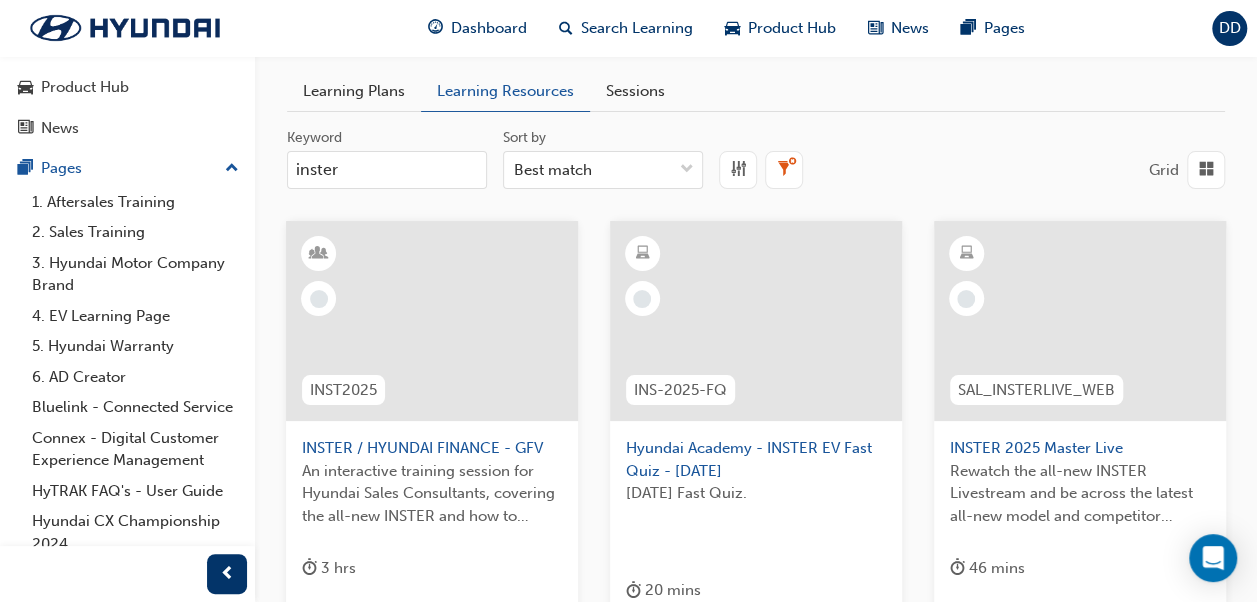 type on "inster" 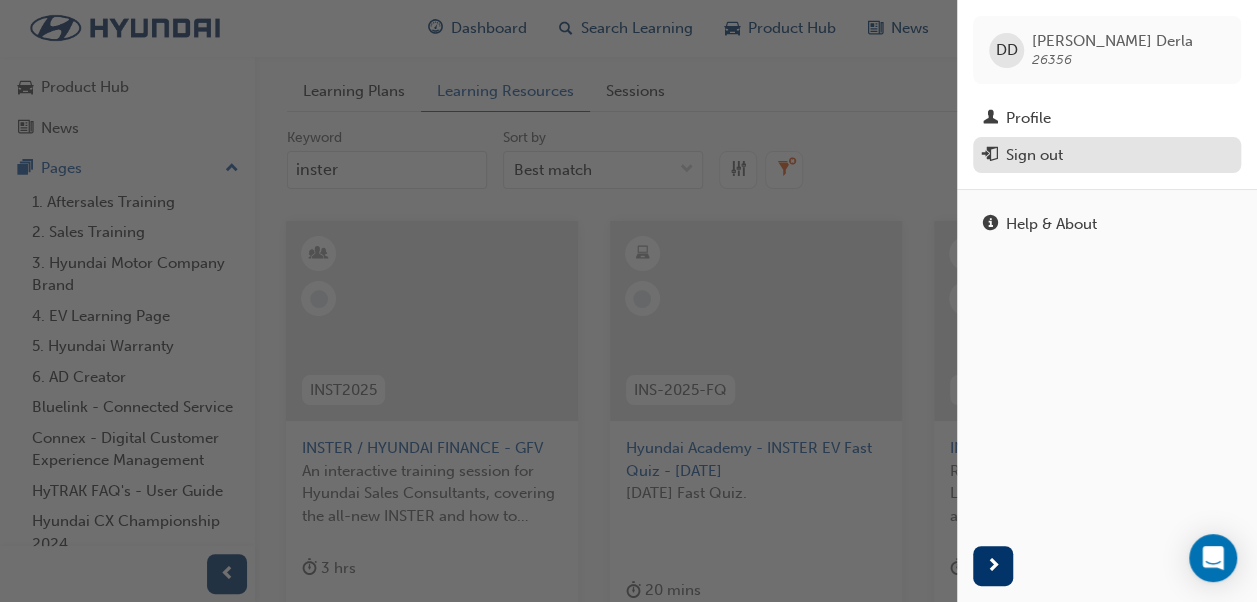 click on "Sign out" at bounding box center (1034, 155) 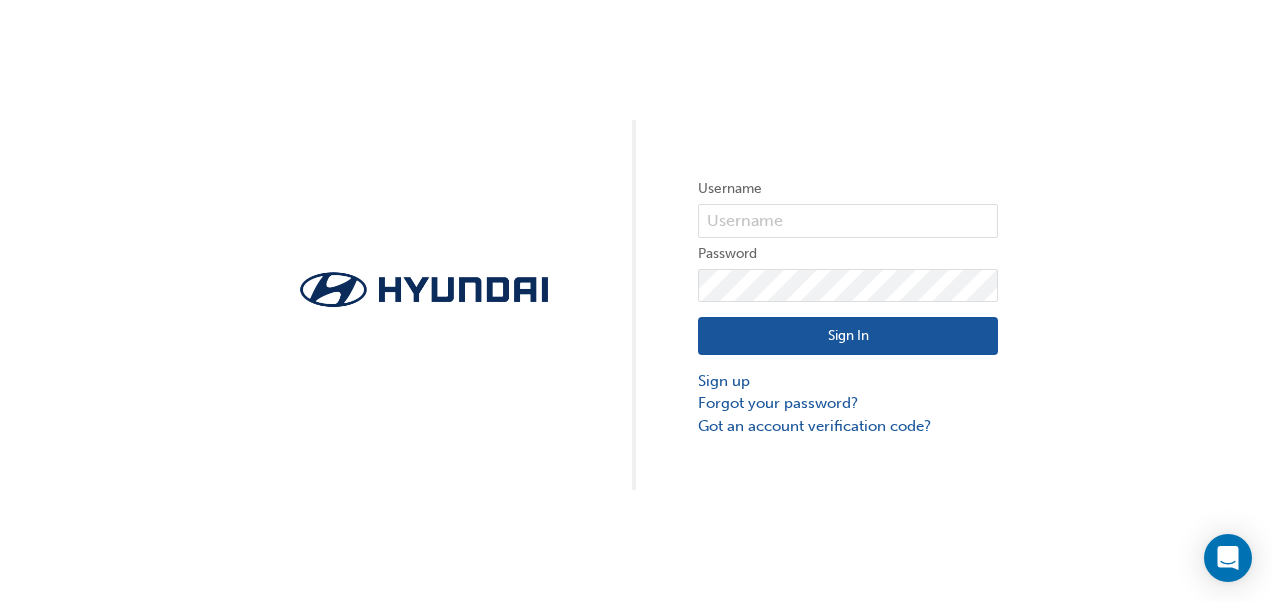 scroll, scrollTop: 0, scrollLeft: 0, axis: both 